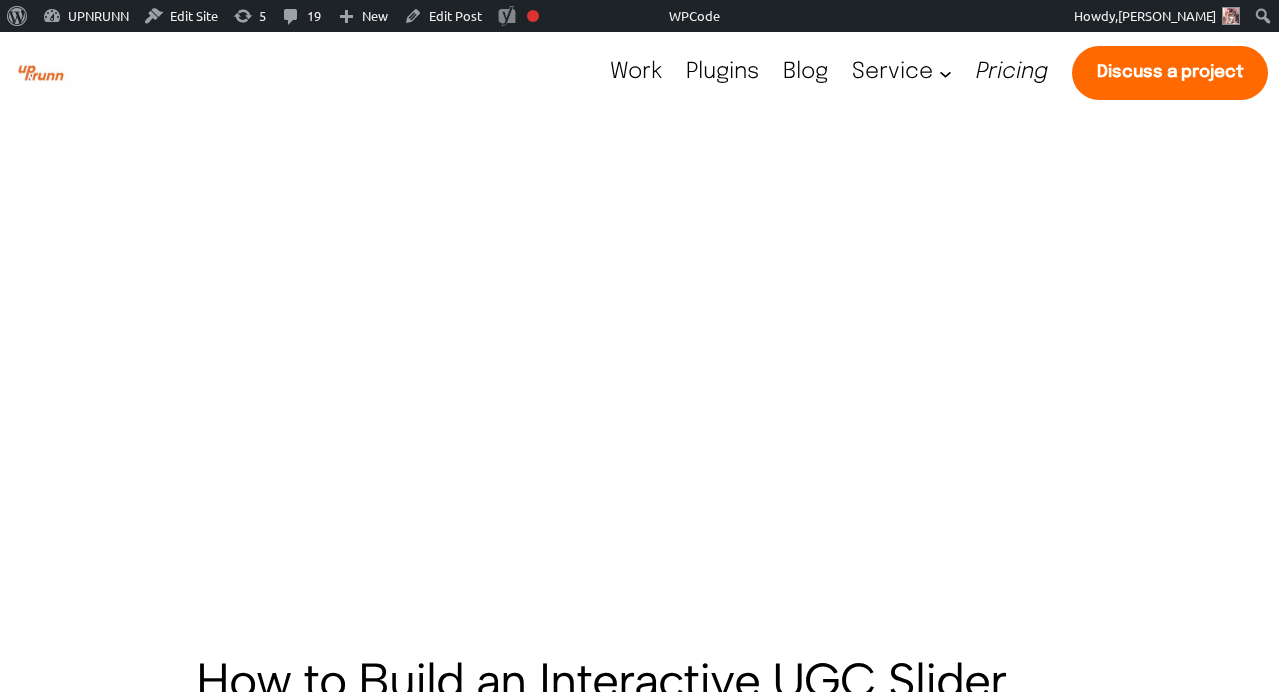 scroll, scrollTop: 0, scrollLeft: 0, axis: both 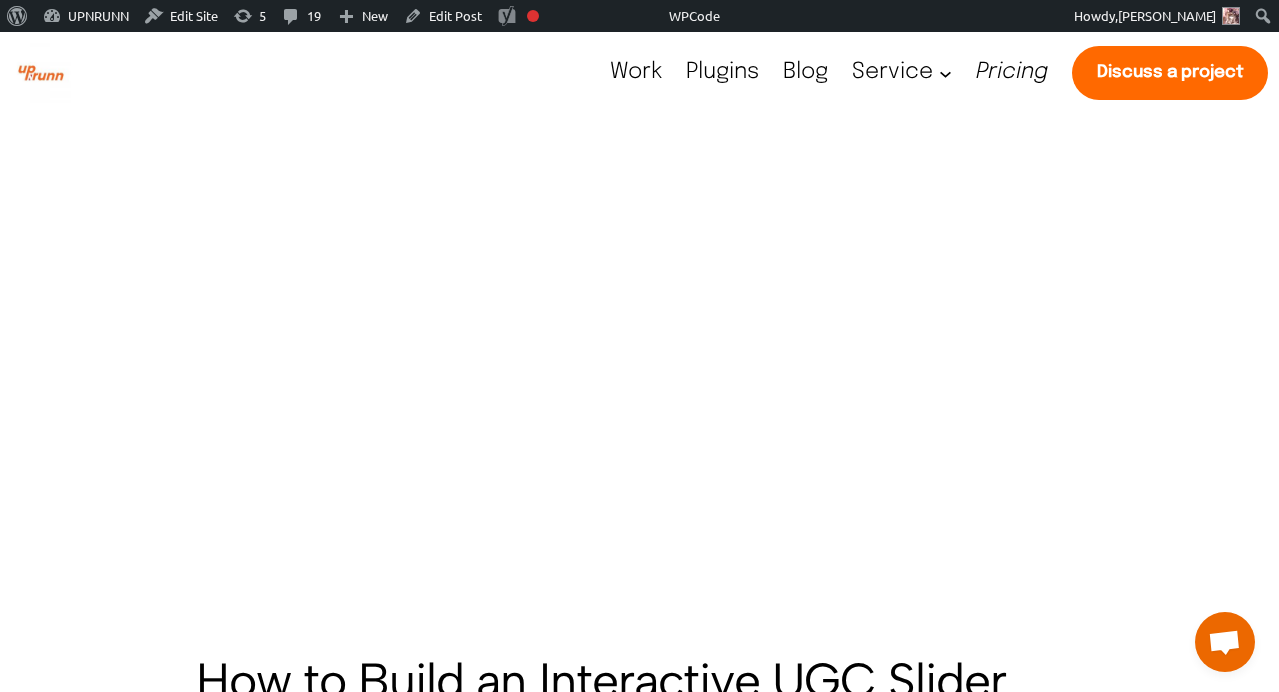 click on "Blog" at bounding box center [805, 72] 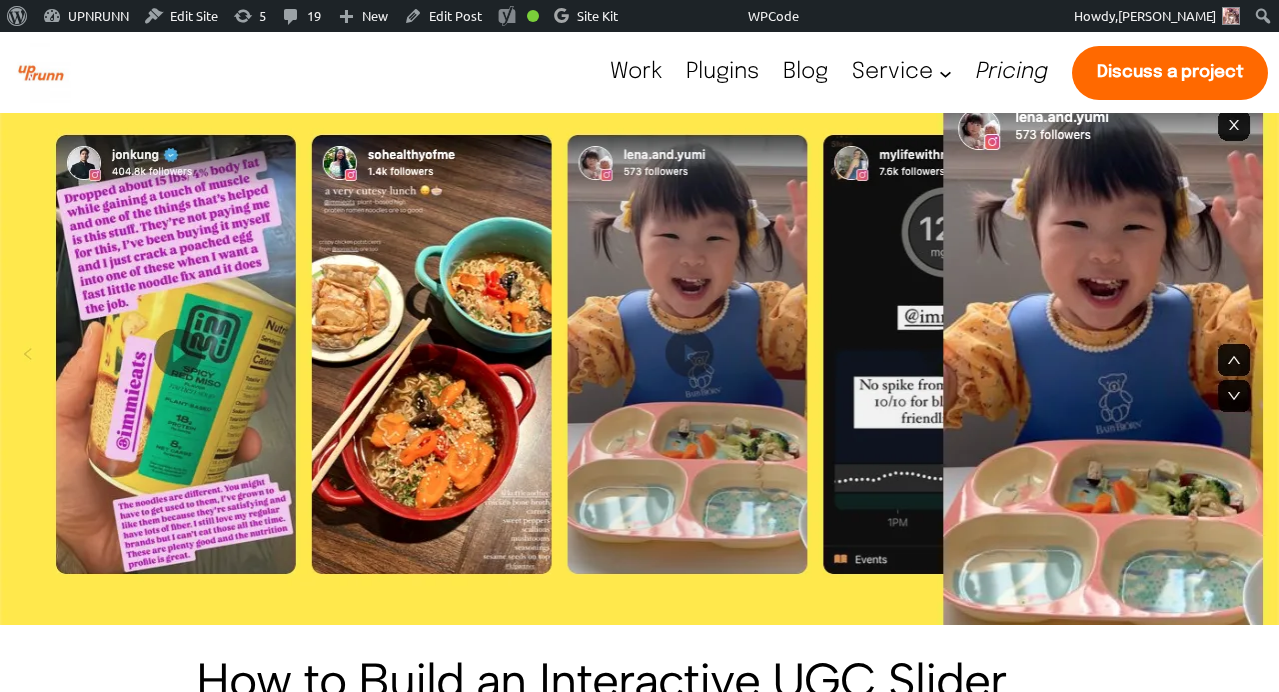 click on "How to Build an Interactive UGC Slider with Popups in Shopify" at bounding box center (639, 711) 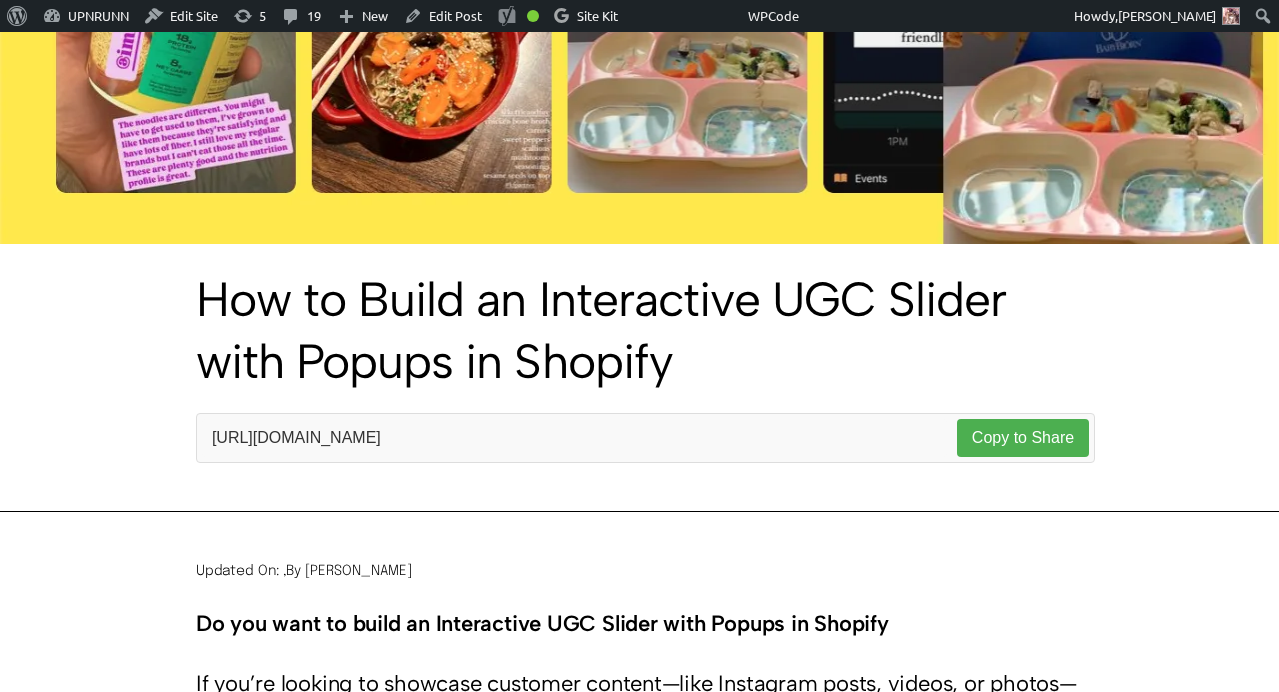 drag, startPoint x: 197, startPoint y: 575, endPoint x: 245, endPoint y: 602, distance: 55.072678 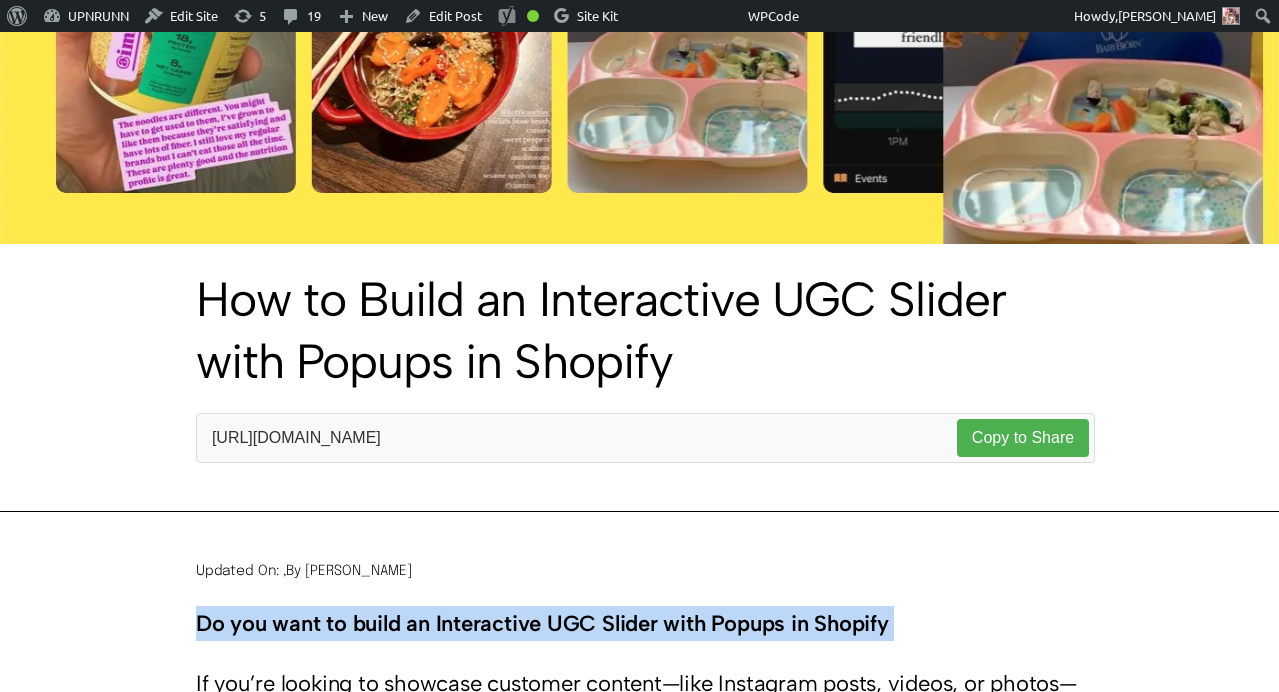 scroll, scrollTop: 424, scrollLeft: 0, axis: vertical 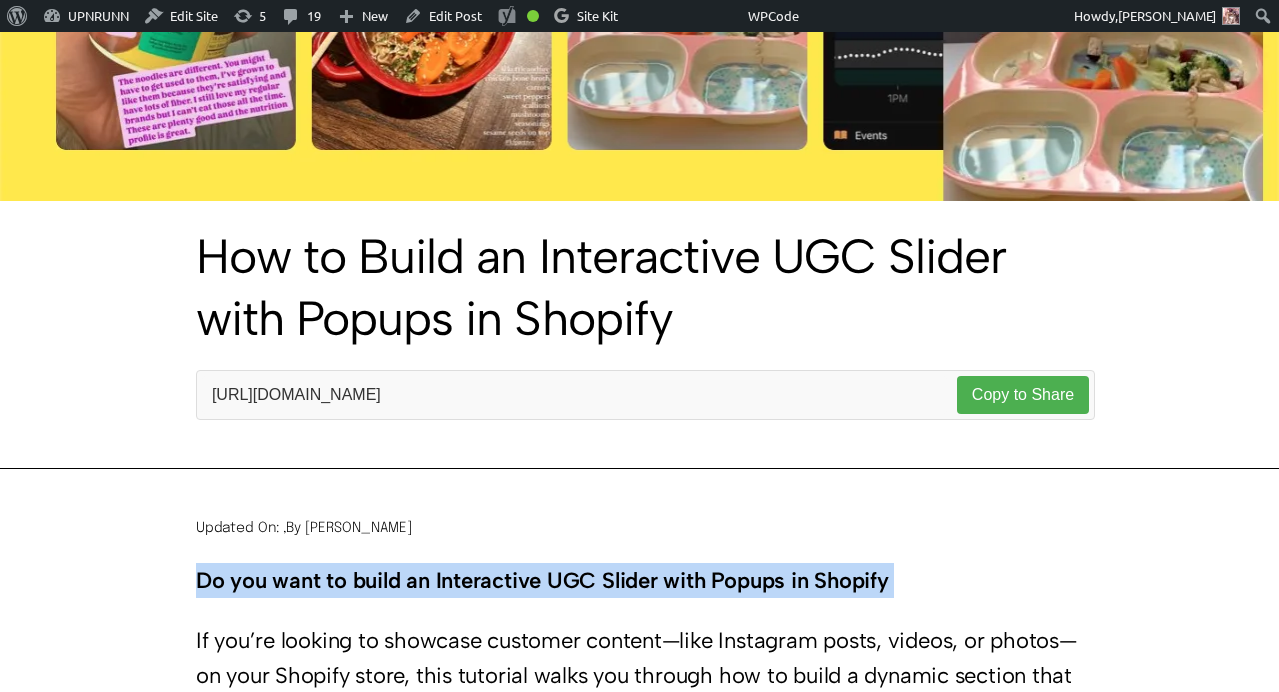 copy on "Do you want to build an Interactive UGC Slider with Popups in Shopify" 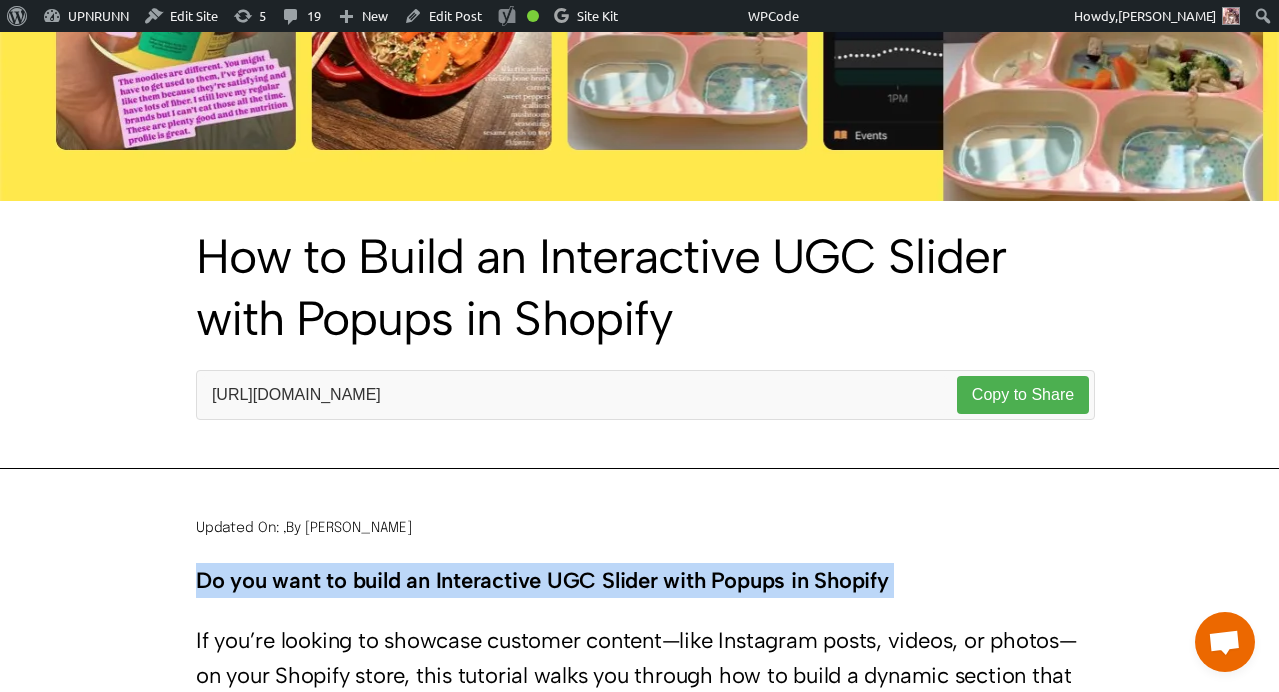 scroll, scrollTop: 0, scrollLeft: 0, axis: both 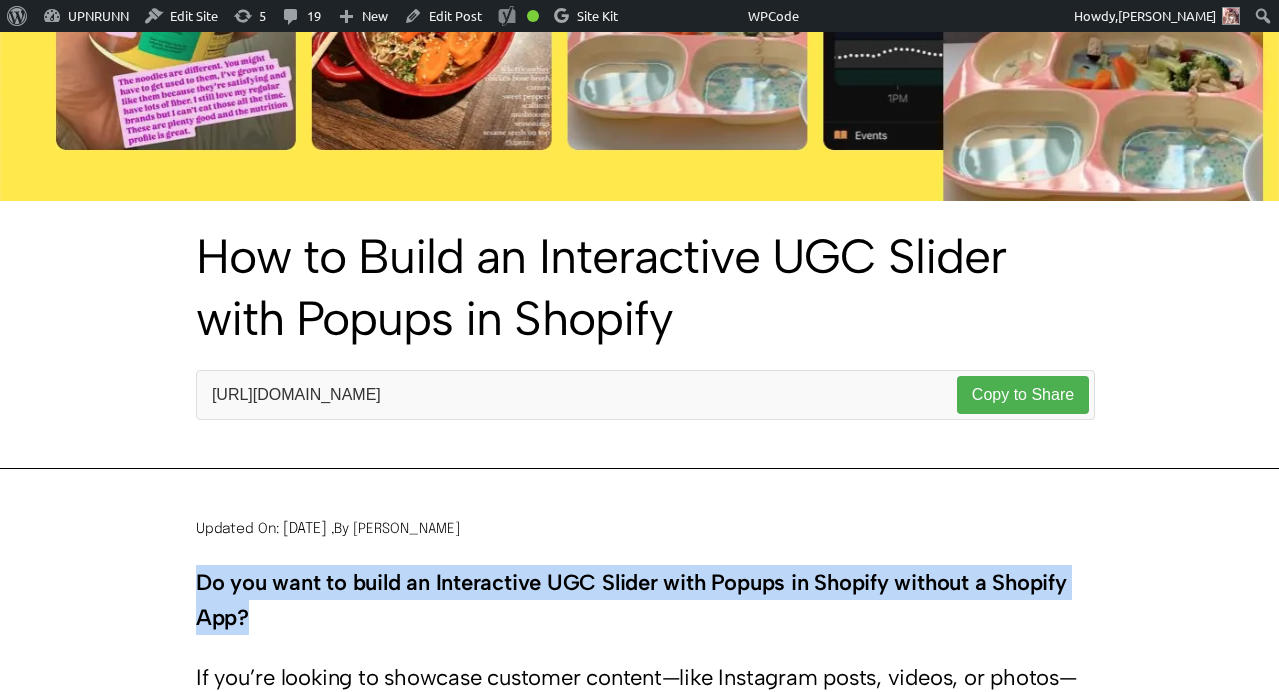 drag, startPoint x: 199, startPoint y: 581, endPoint x: 268, endPoint y: 615, distance: 76.922035 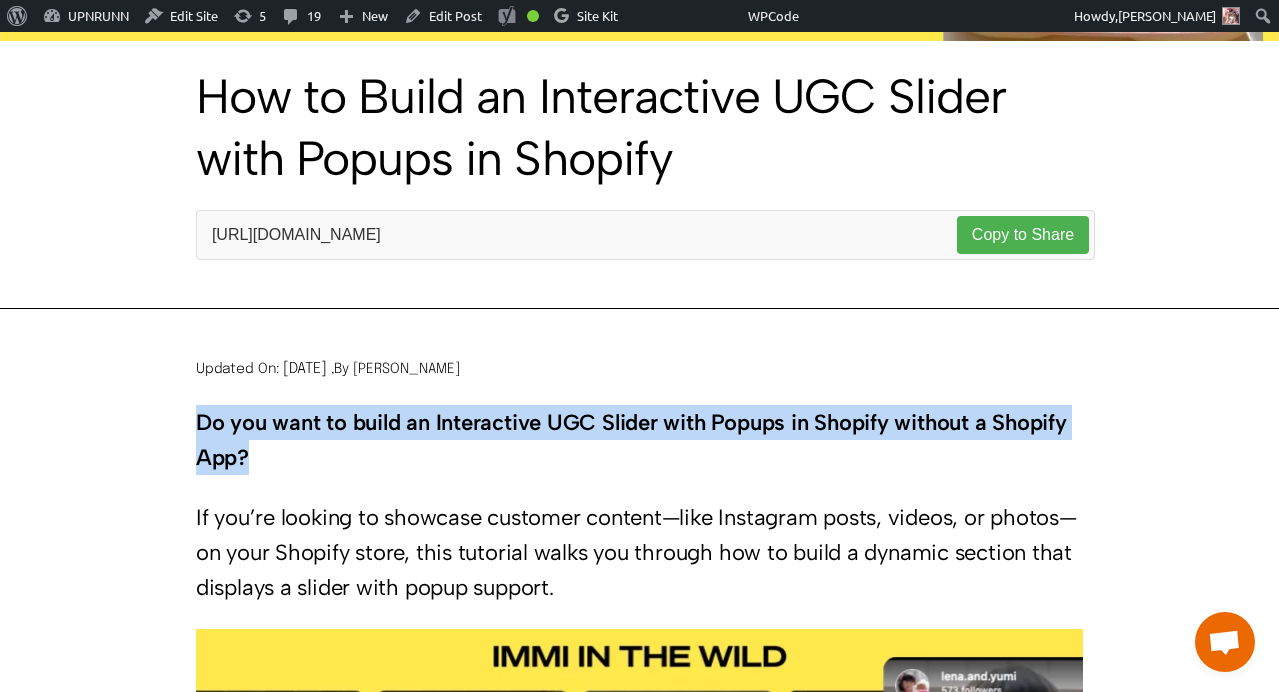 scroll, scrollTop: 746, scrollLeft: 0, axis: vertical 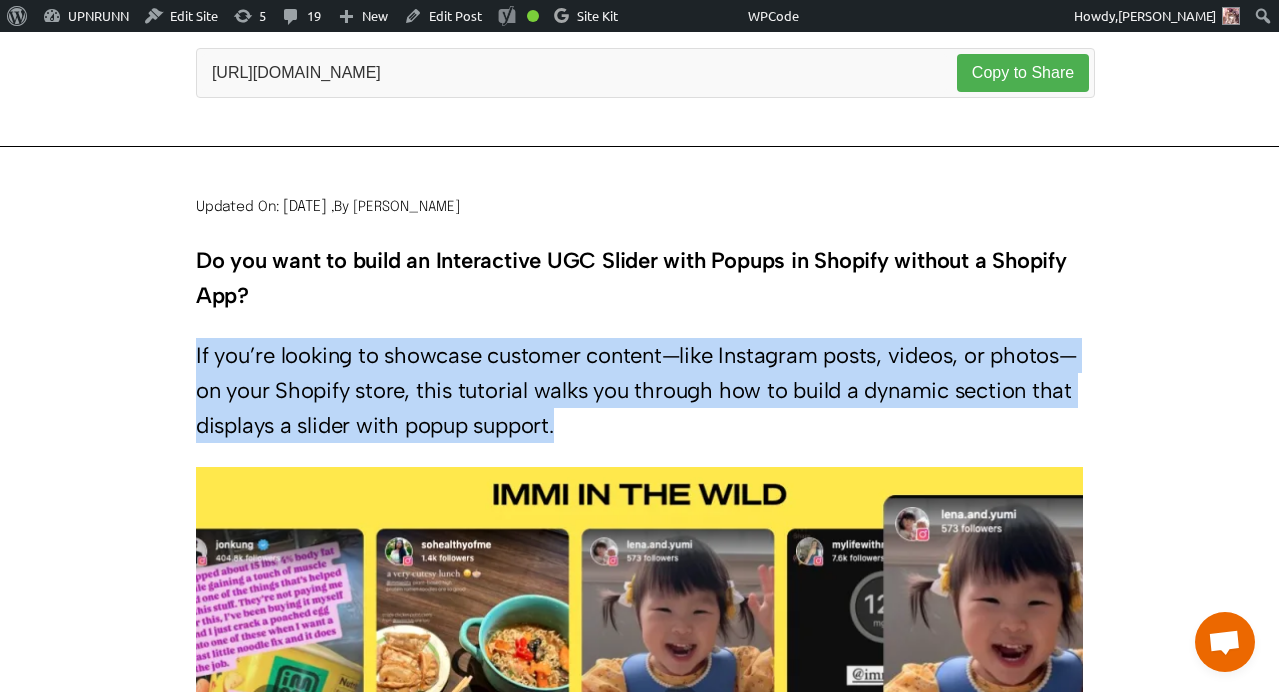 drag, startPoint x: 195, startPoint y: 356, endPoint x: 639, endPoint y: 433, distance: 450.62735 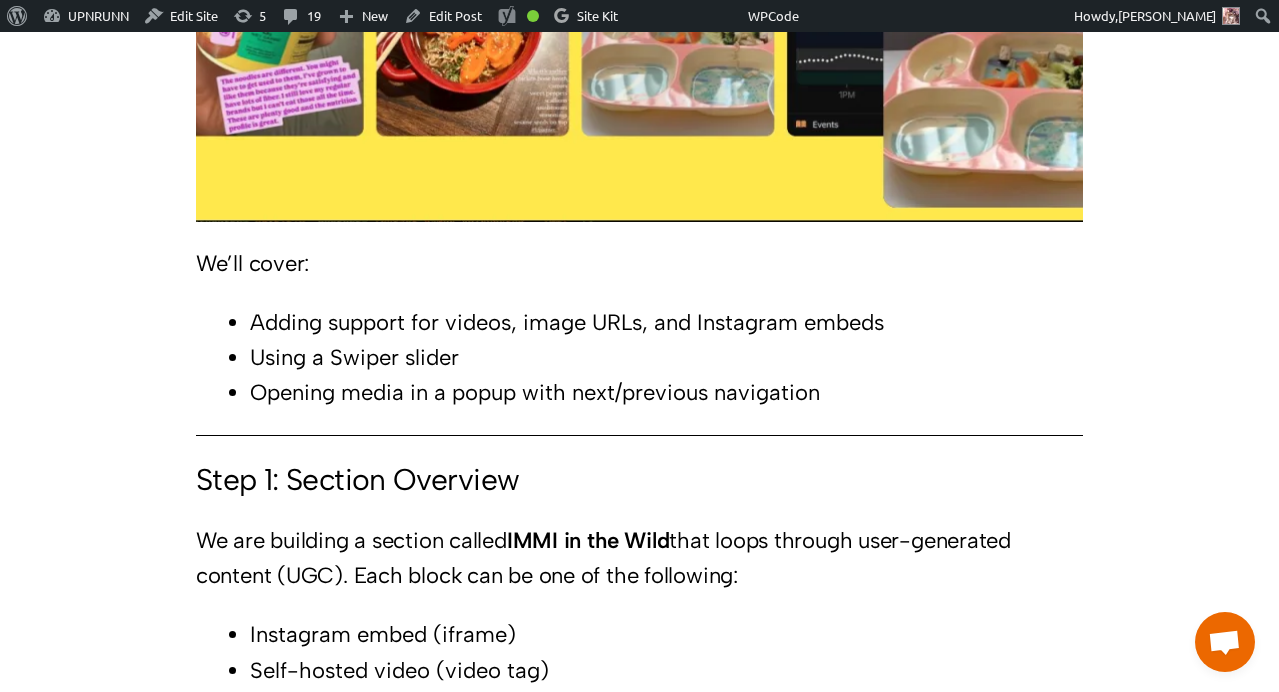 scroll, scrollTop: 1494, scrollLeft: 0, axis: vertical 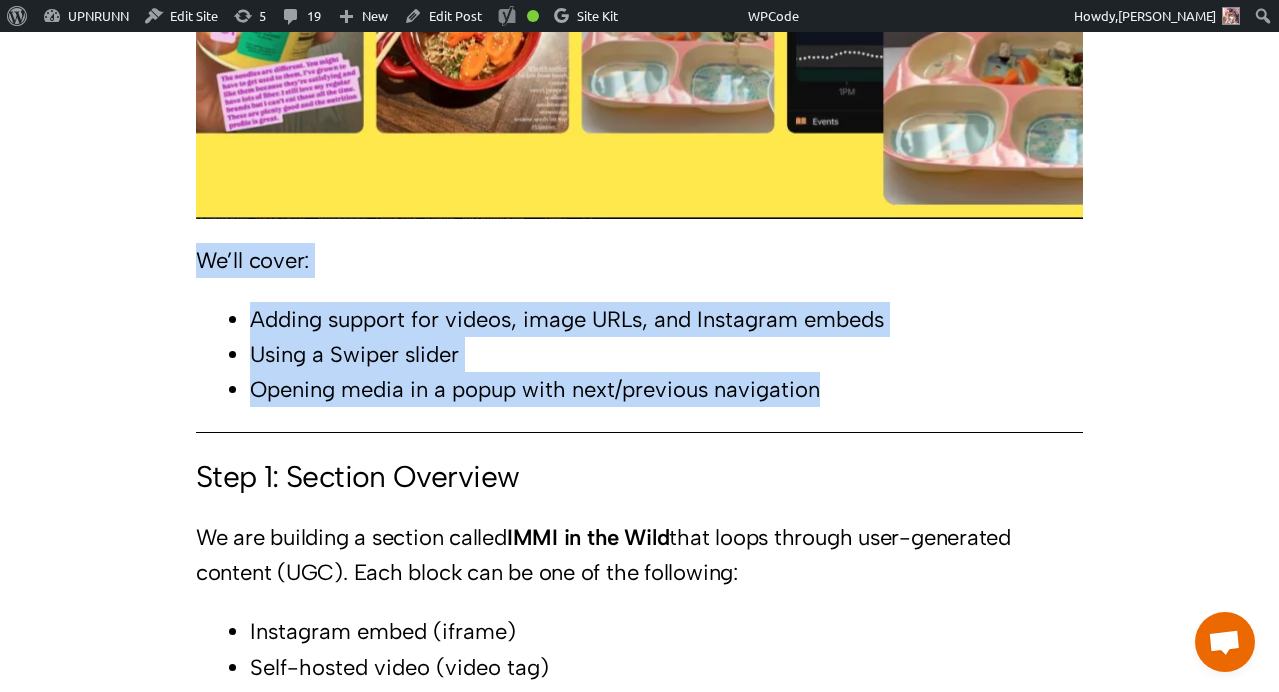 drag, startPoint x: 198, startPoint y: 258, endPoint x: 847, endPoint y: 400, distance: 664.3531 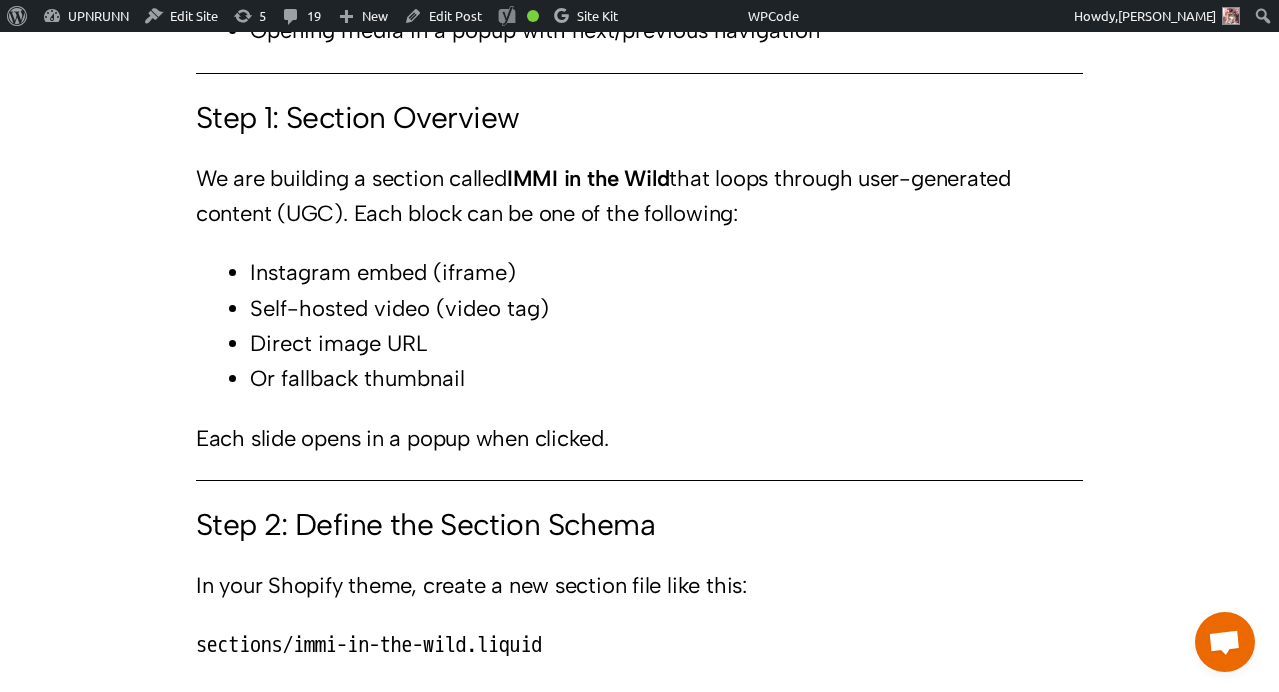 scroll, scrollTop: 1911, scrollLeft: 0, axis: vertical 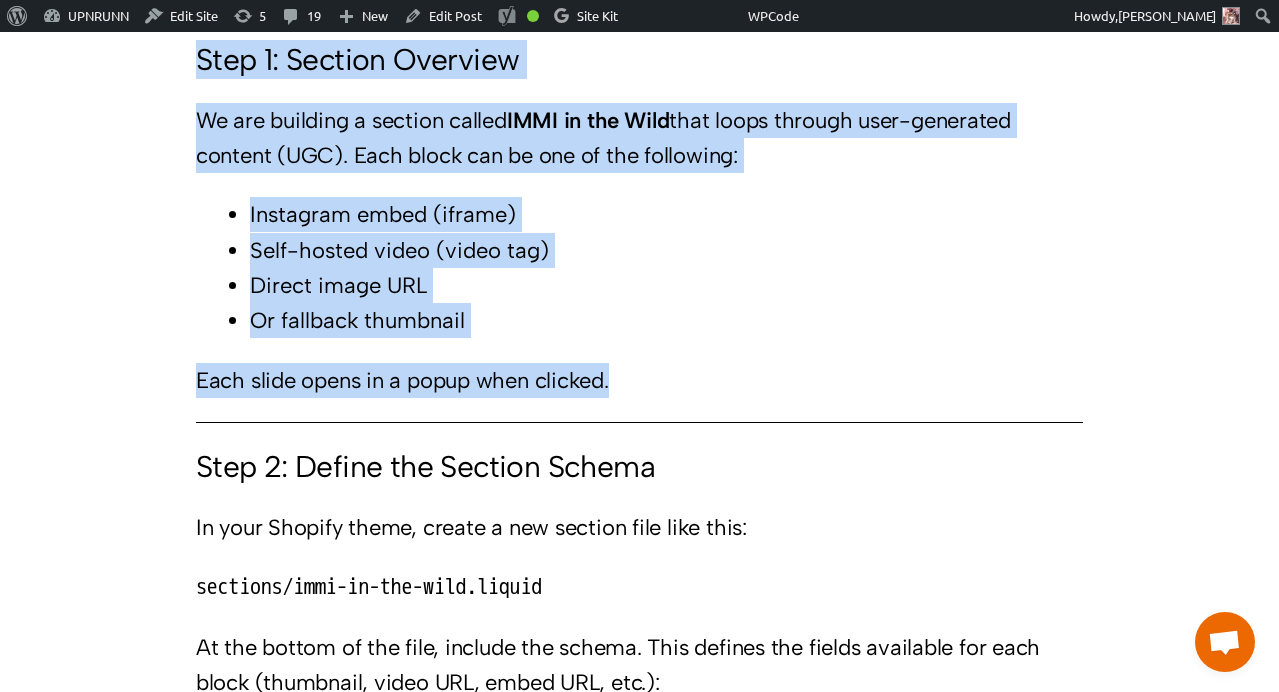 drag, startPoint x: 196, startPoint y: 61, endPoint x: 652, endPoint y: 372, distance: 551.9574 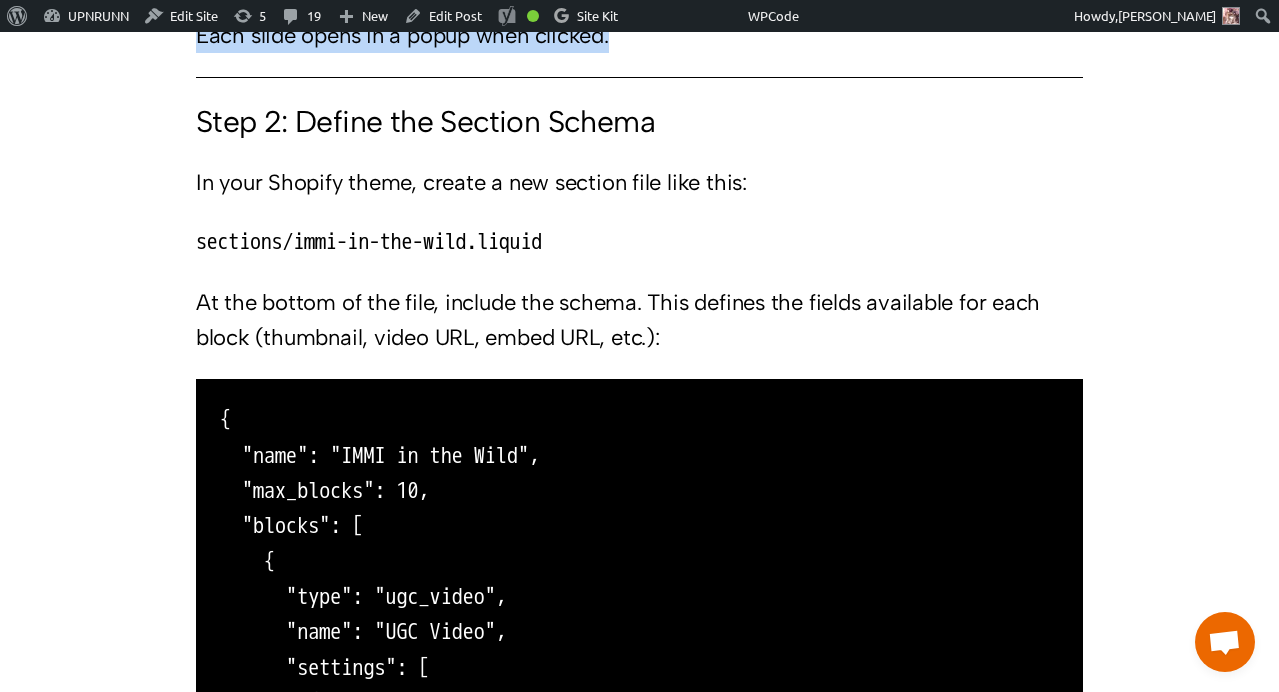 scroll, scrollTop: 2287, scrollLeft: 0, axis: vertical 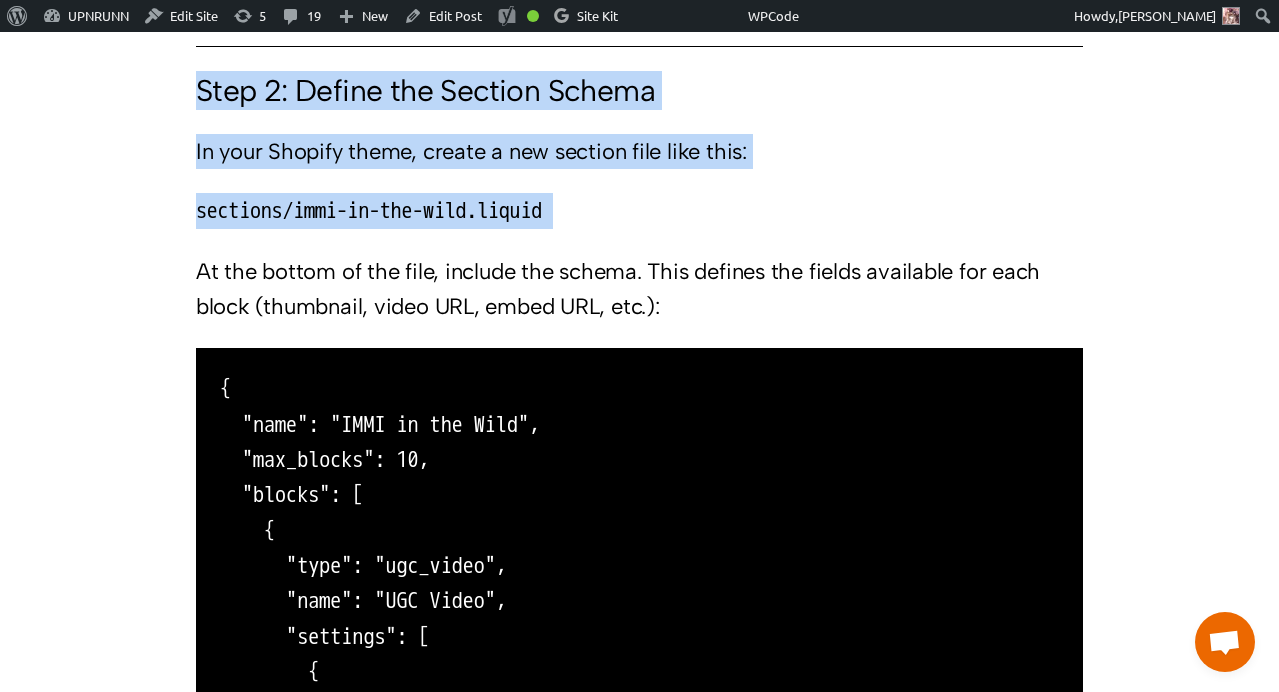drag, startPoint x: 197, startPoint y: 92, endPoint x: 695, endPoint y: 230, distance: 516.76685 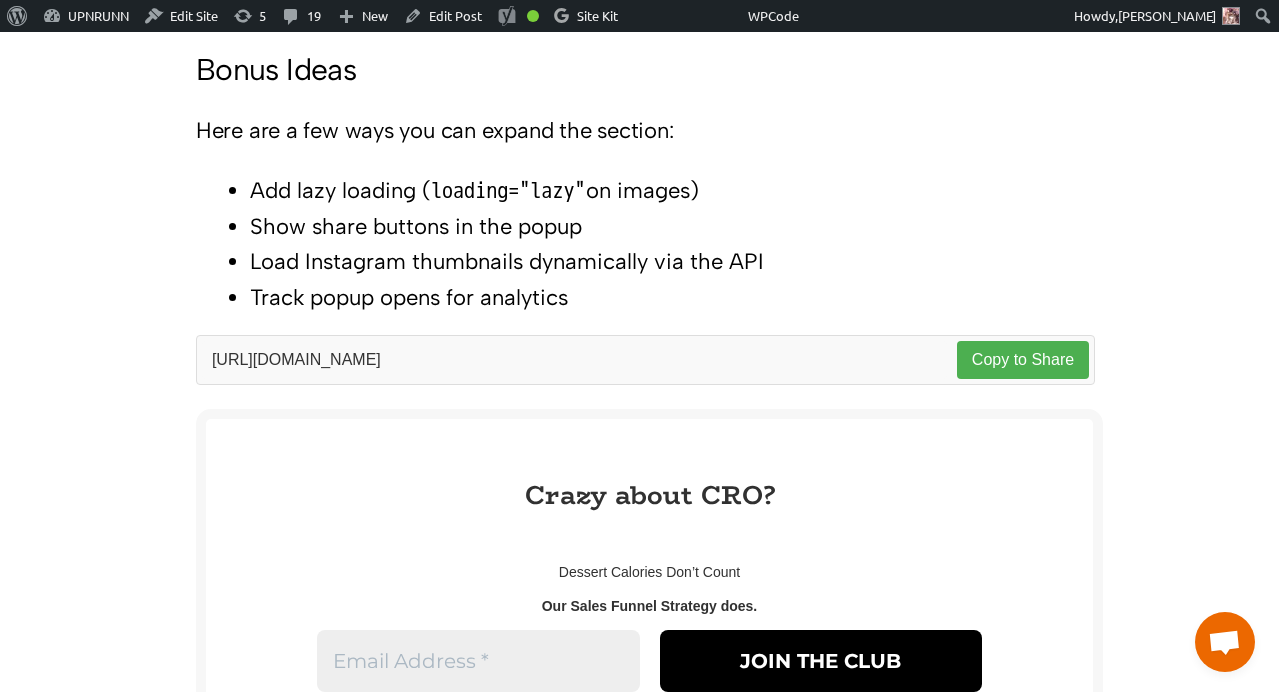 scroll, scrollTop: 7871, scrollLeft: 0, axis: vertical 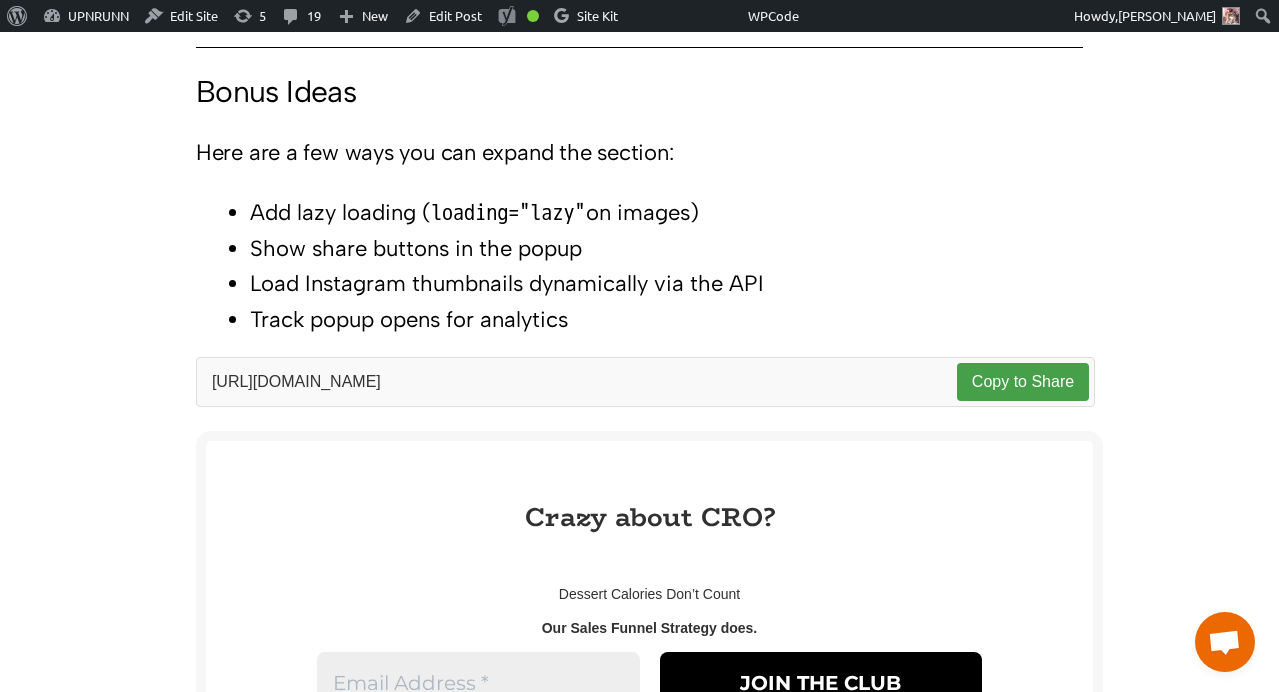 click on "Copy to Share" at bounding box center (1023, 382) 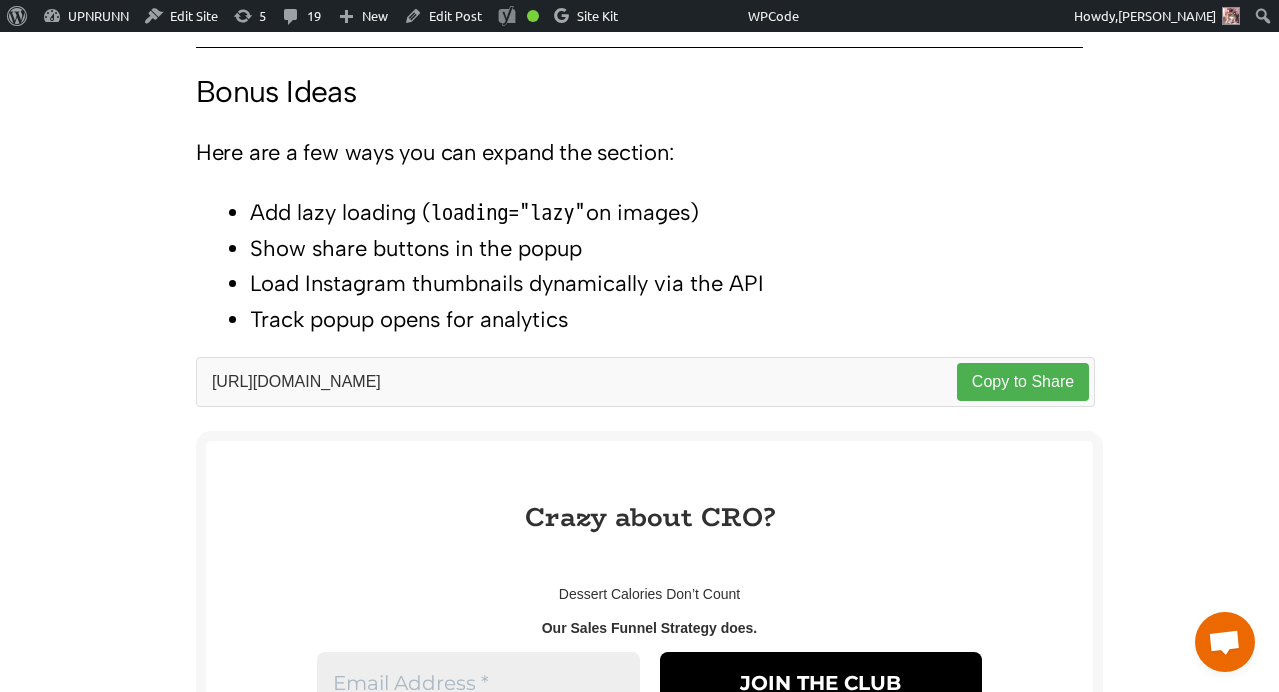 click on "loading="lazy"" at bounding box center (508, 213) 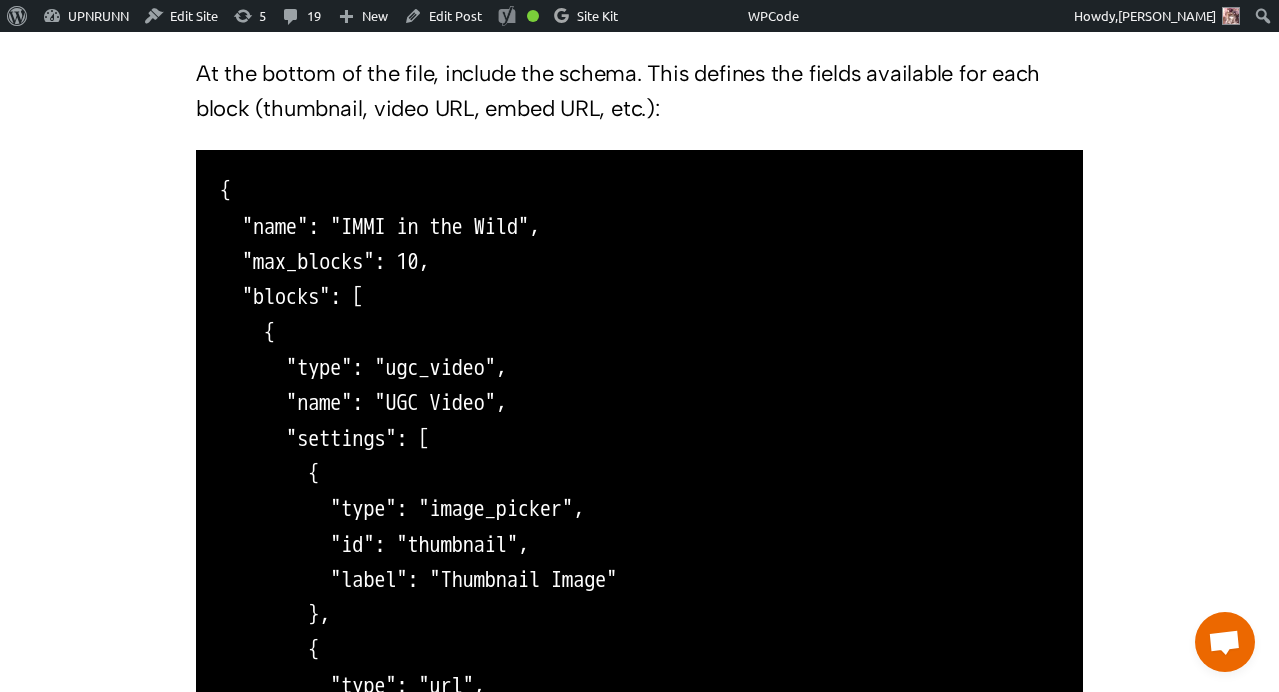 scroll, scrollTop: 0, scrollLeft: 0, axis: both 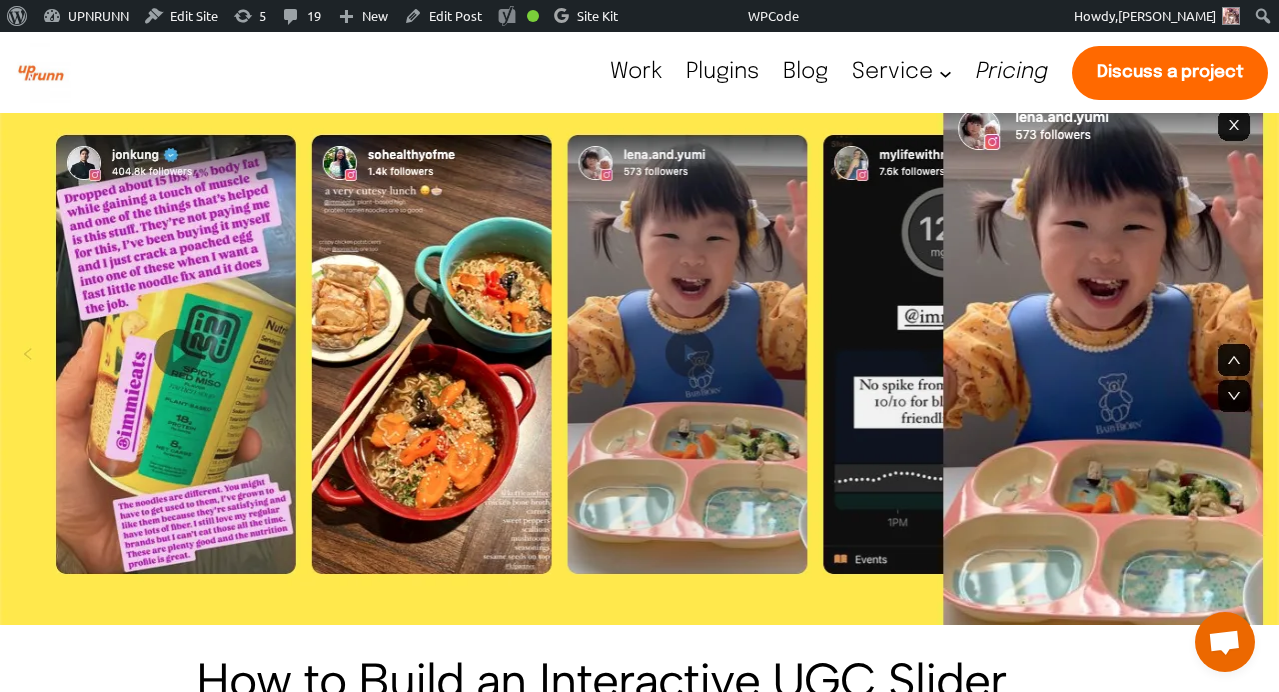 click on "Work" at bounding box center (636, 72) 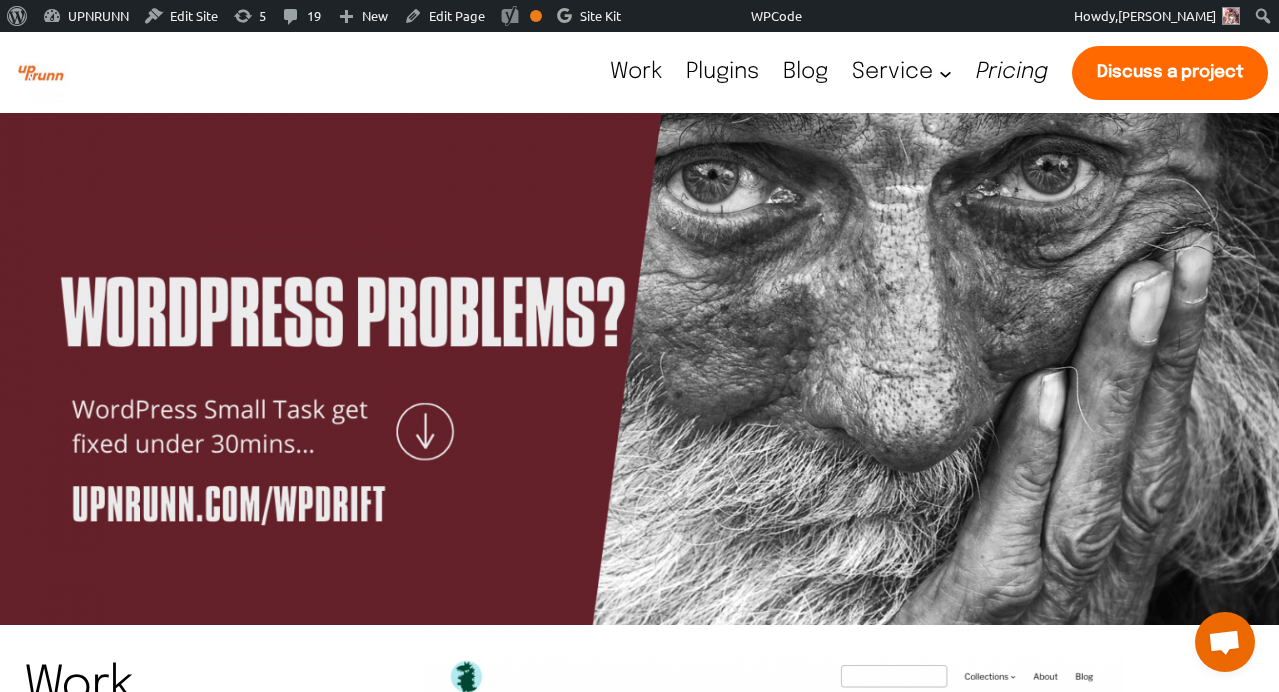 scroll, scrollTop: 0, scrollLeft: 0, axis: both 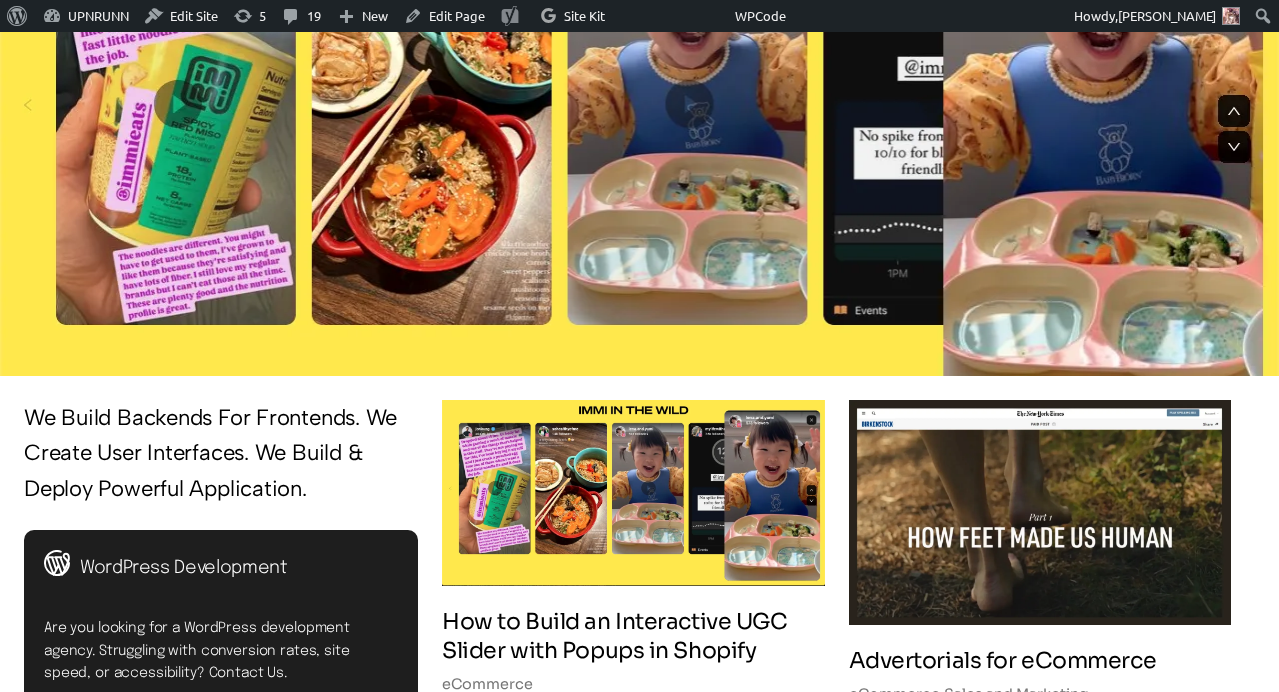 click on "How to Build an Interactive UGC Slider with Popups in Shopify" at bounding box center (633, 636) 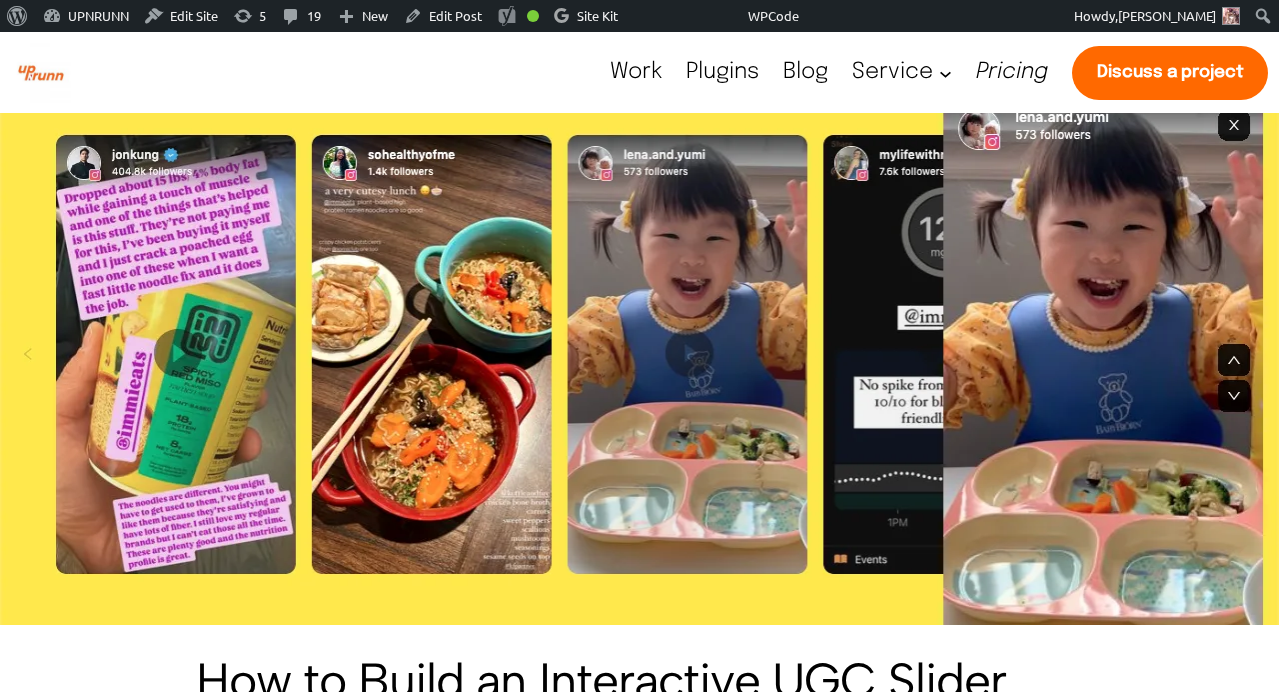 scroll, scrollTop: 279, scrollLeft: 0, axis: vertical 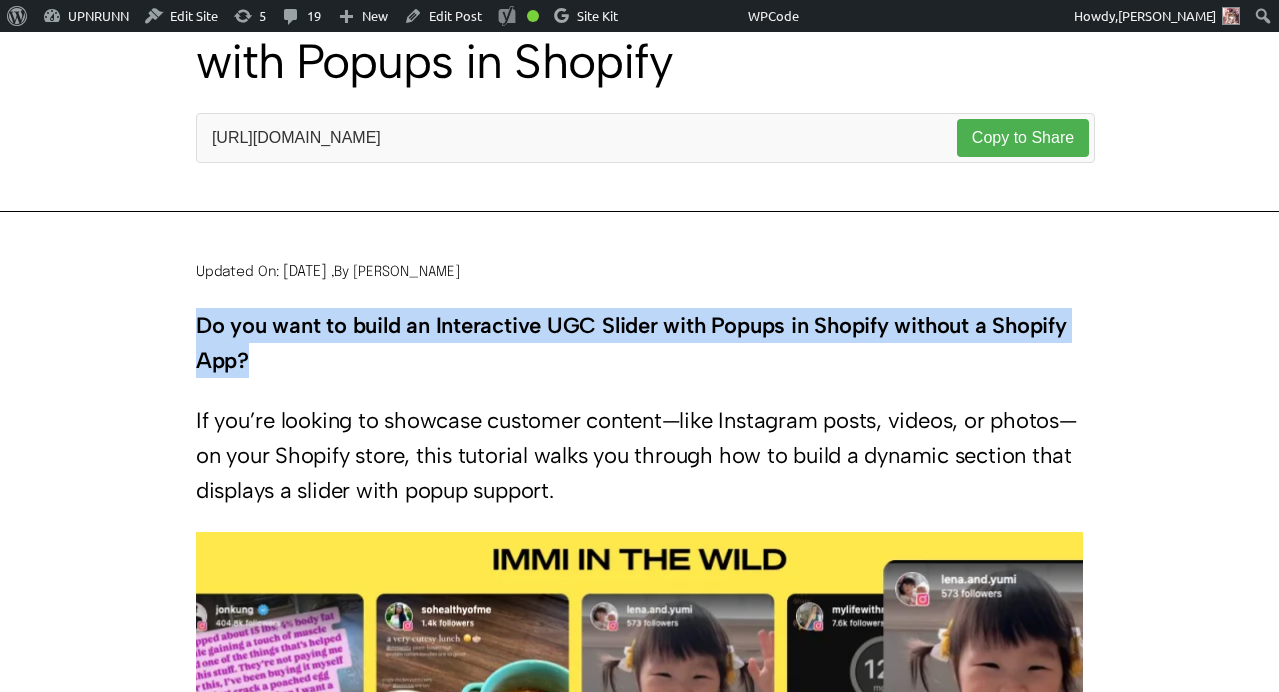 drag, startPoint x: 198, startPoint y: 322, endPoint x: 300, endPoint y: 359, distance: 108.503456 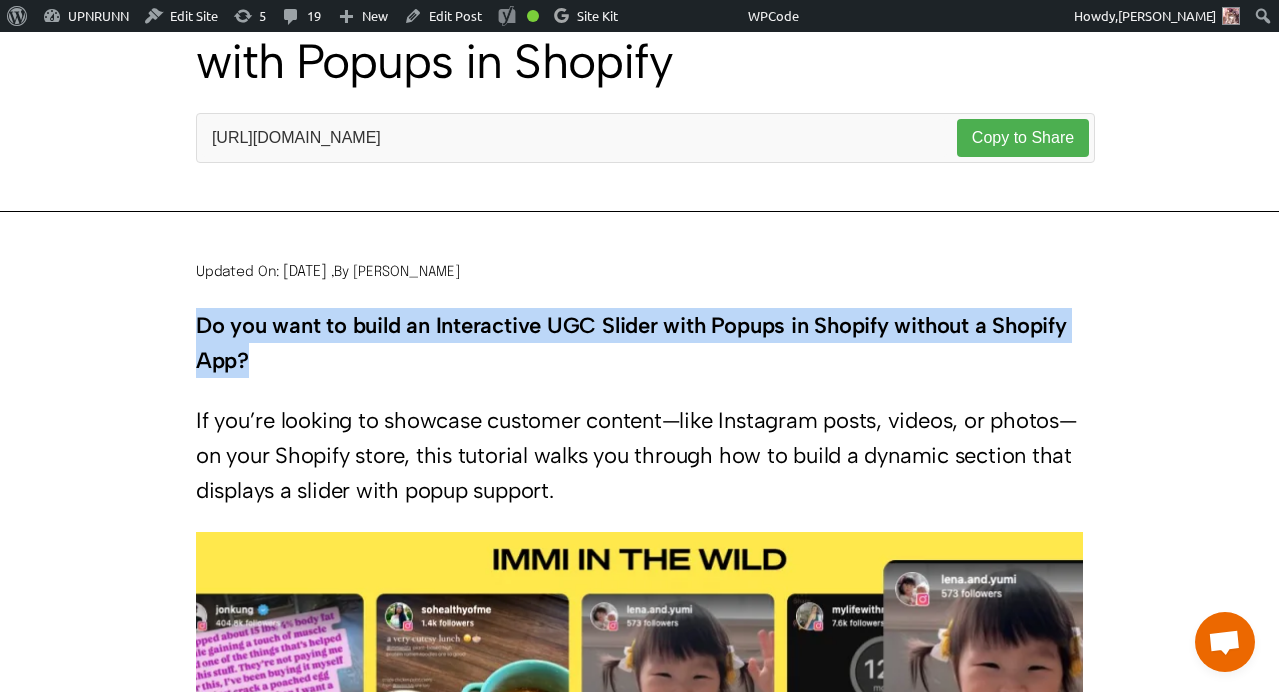copy on "Do you want to build an Interactive UGC Slider with Popups in Shopify without a Shopify App?" 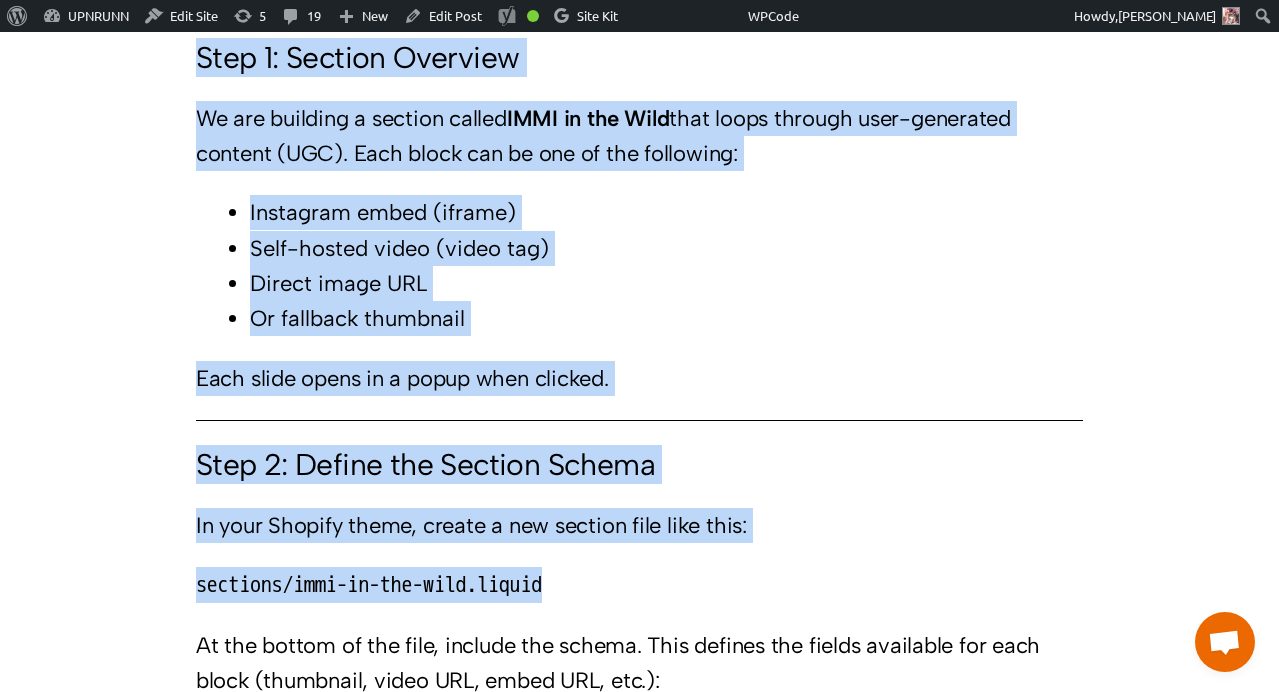 scroll, scrollTop: 1923, scrollLeft: 0, axis: vertical 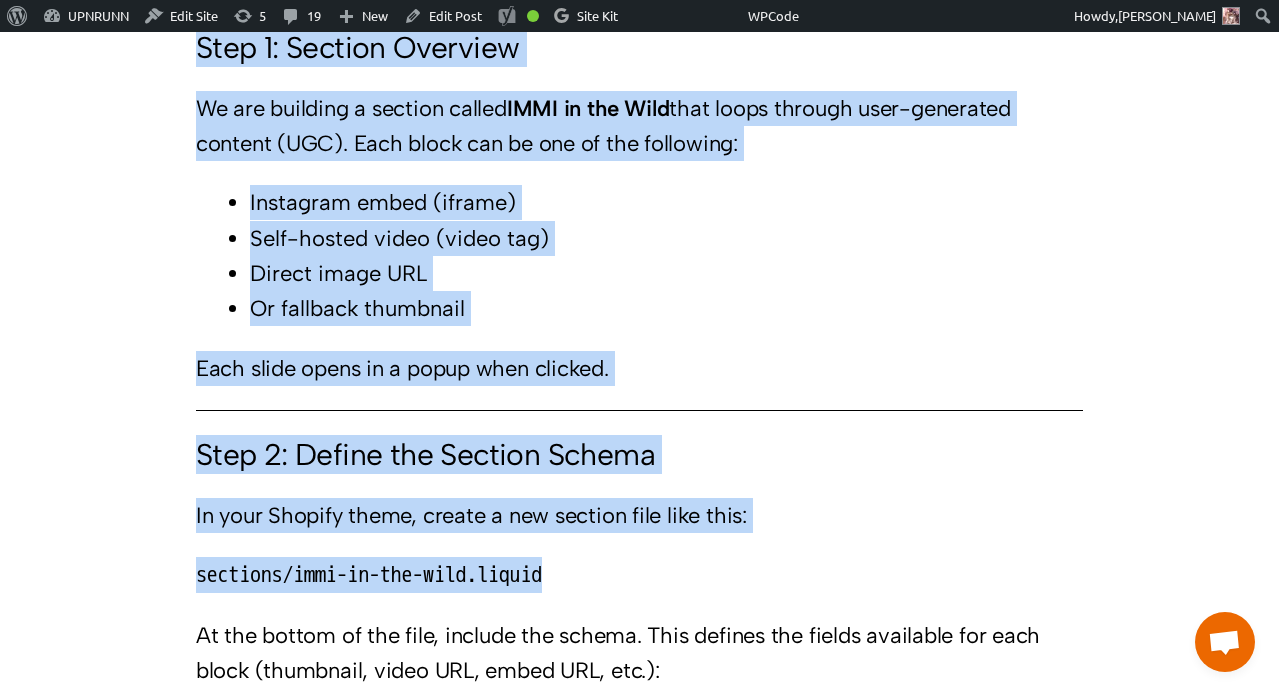 drag, startPoint x: 195, startPoint y: 420, endPoint x: 707, endPoint y: 573, distance: 534.3716 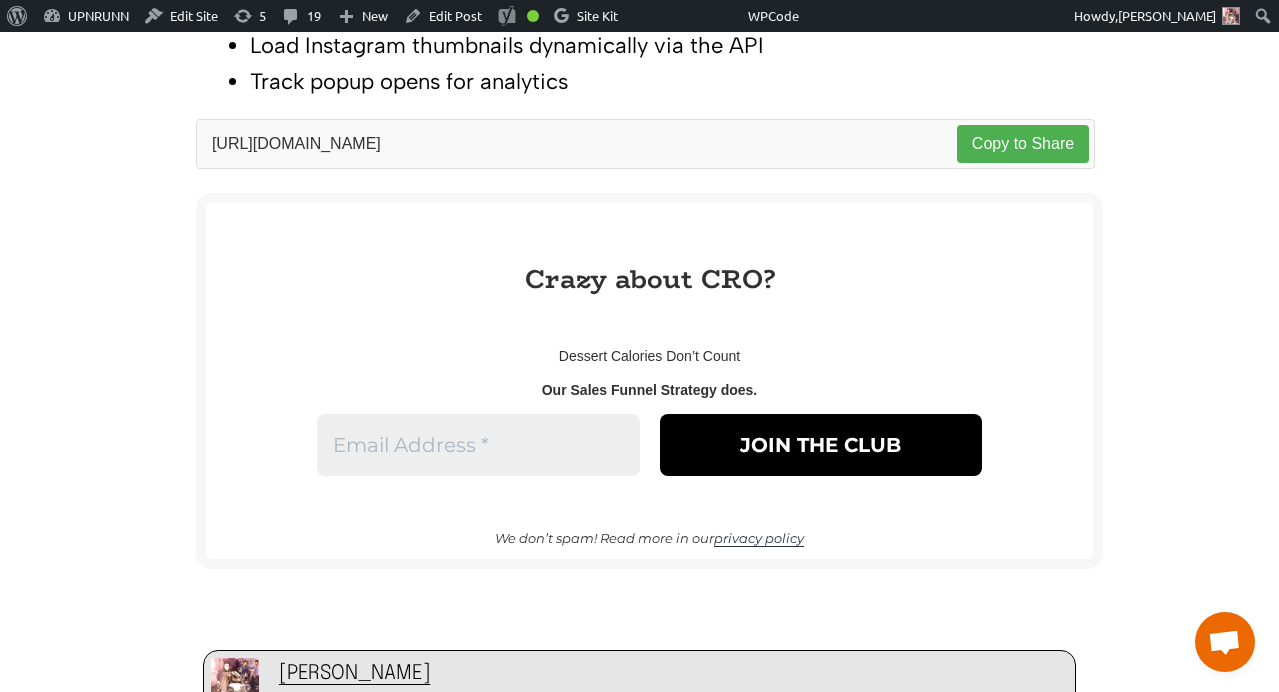 scroll, scrollTop: 8095, scrollLeft: 0, axis: vertical 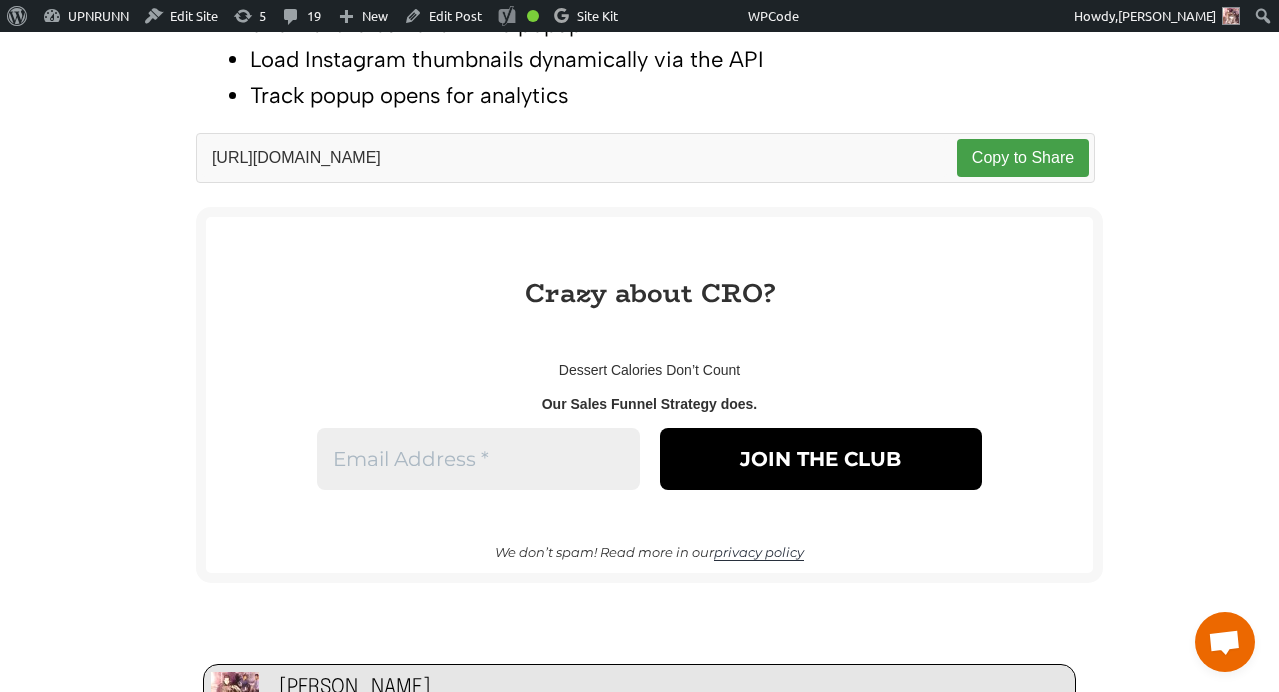 click on "Copy to Share" at bounding box center [1023, 158] 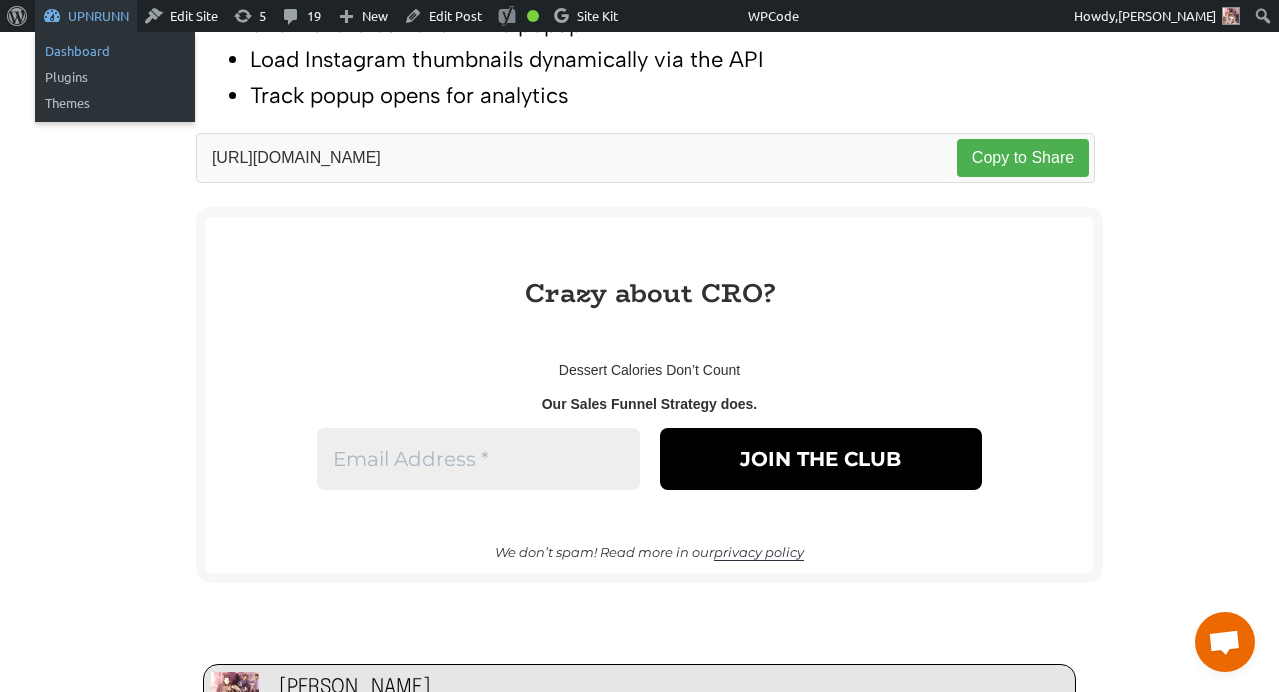 click on "Dashboard" at bounding box center (115, 51) 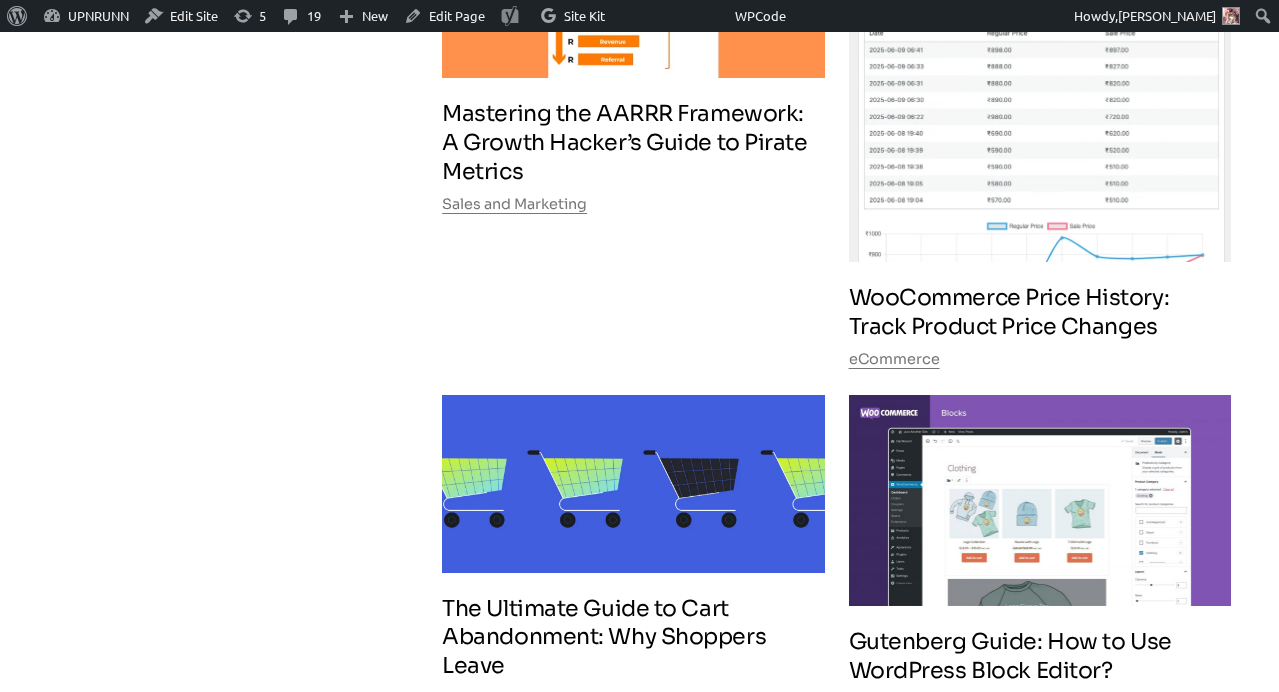 scroll, scrollTop: 0, scrollLeft: 0, axis: both 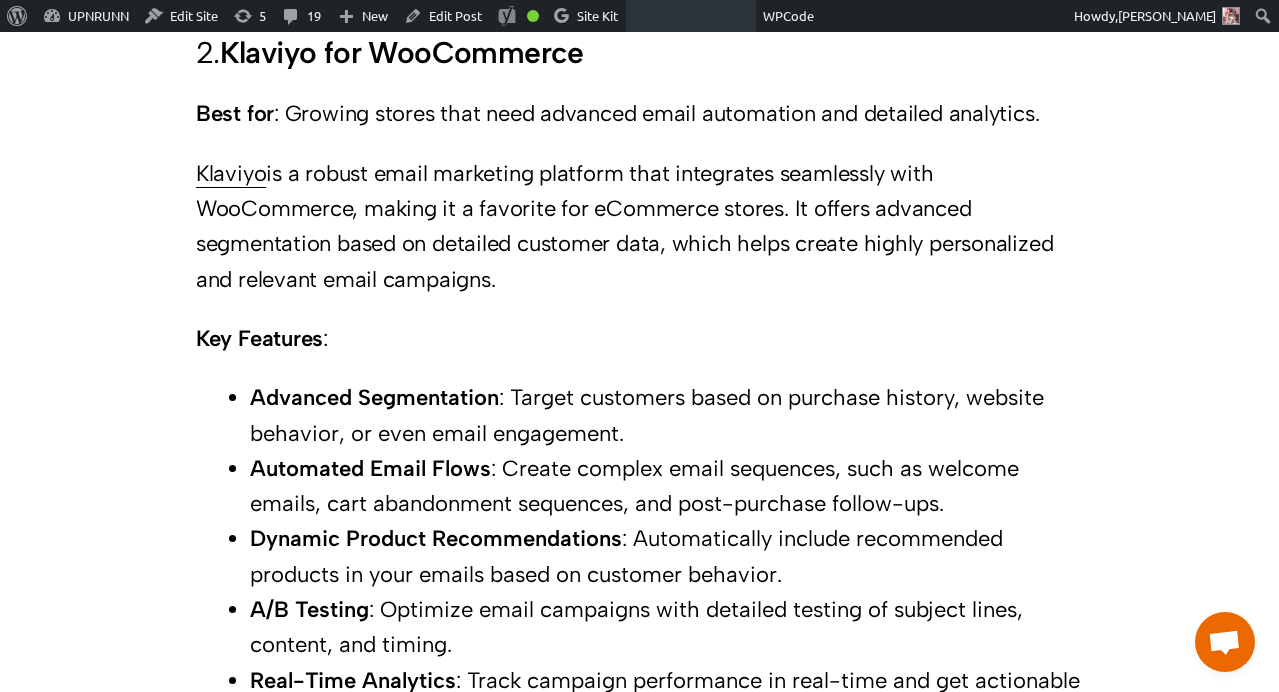 click at bounding box center [692, 16] 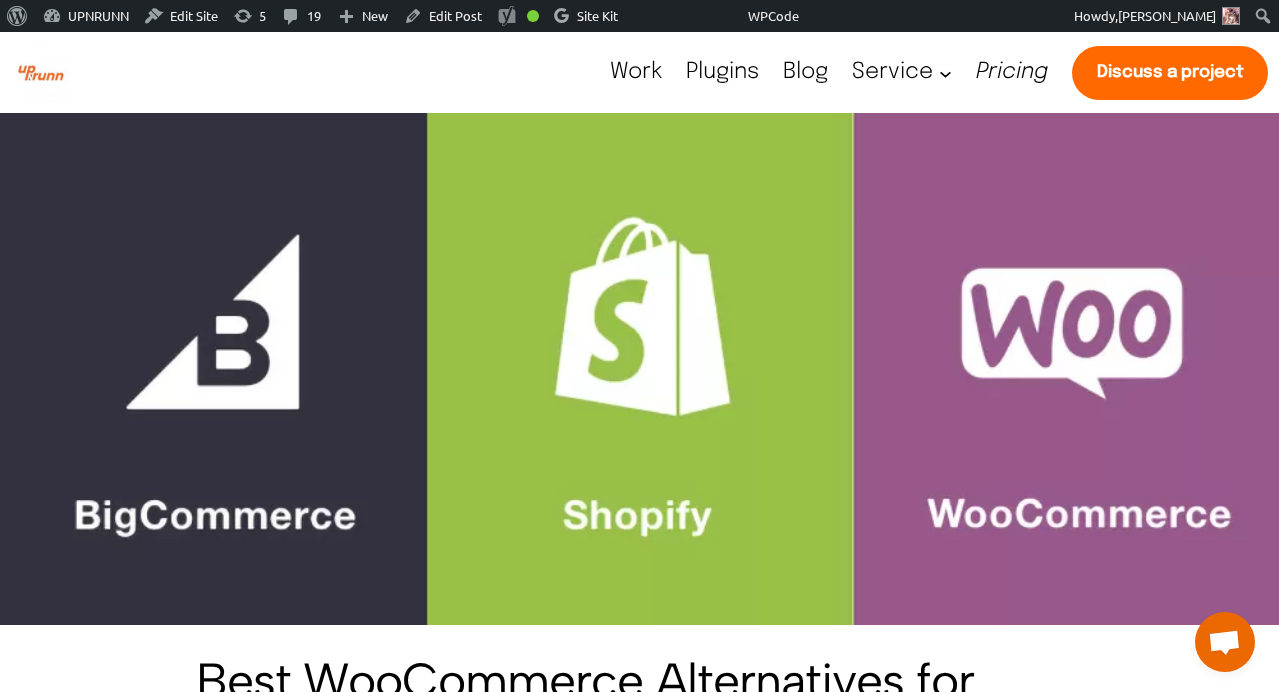 scroll, scrollTop: 469, scrollLeft: 0, axis: vertical 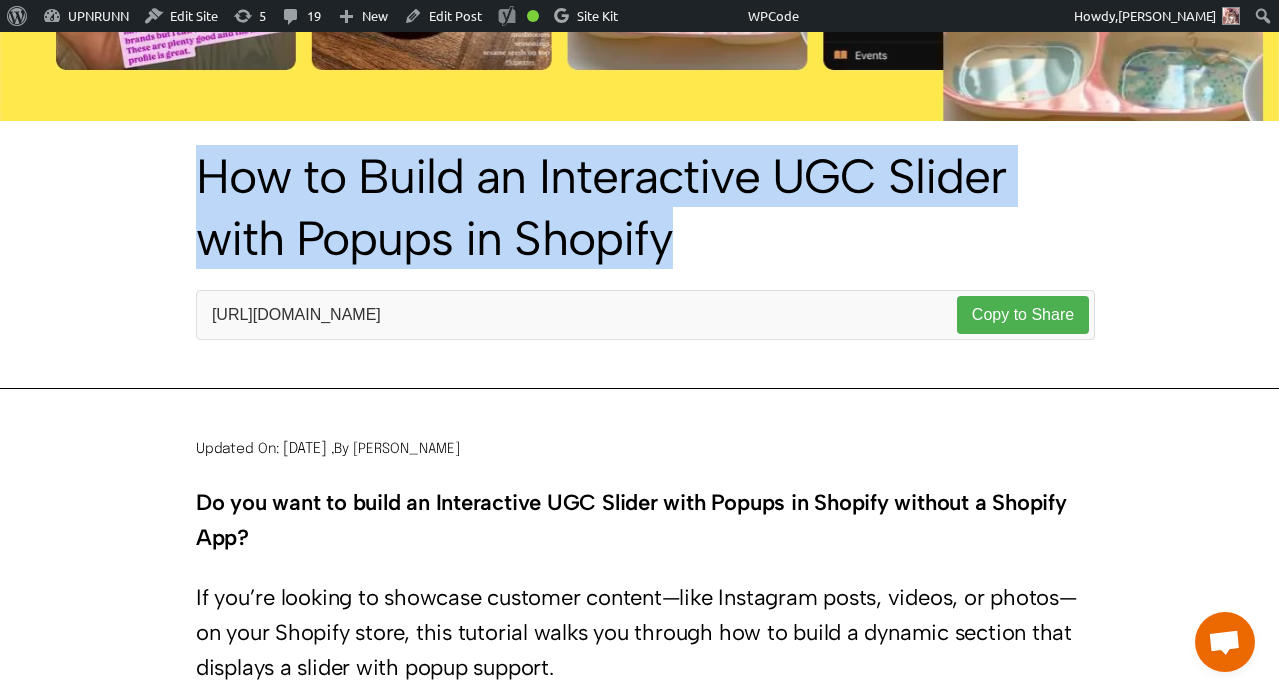 drag, startPoint x: 198, startPoint y: 176, endPoint x: 717, endPoint y: 234, distance: 522.2308 